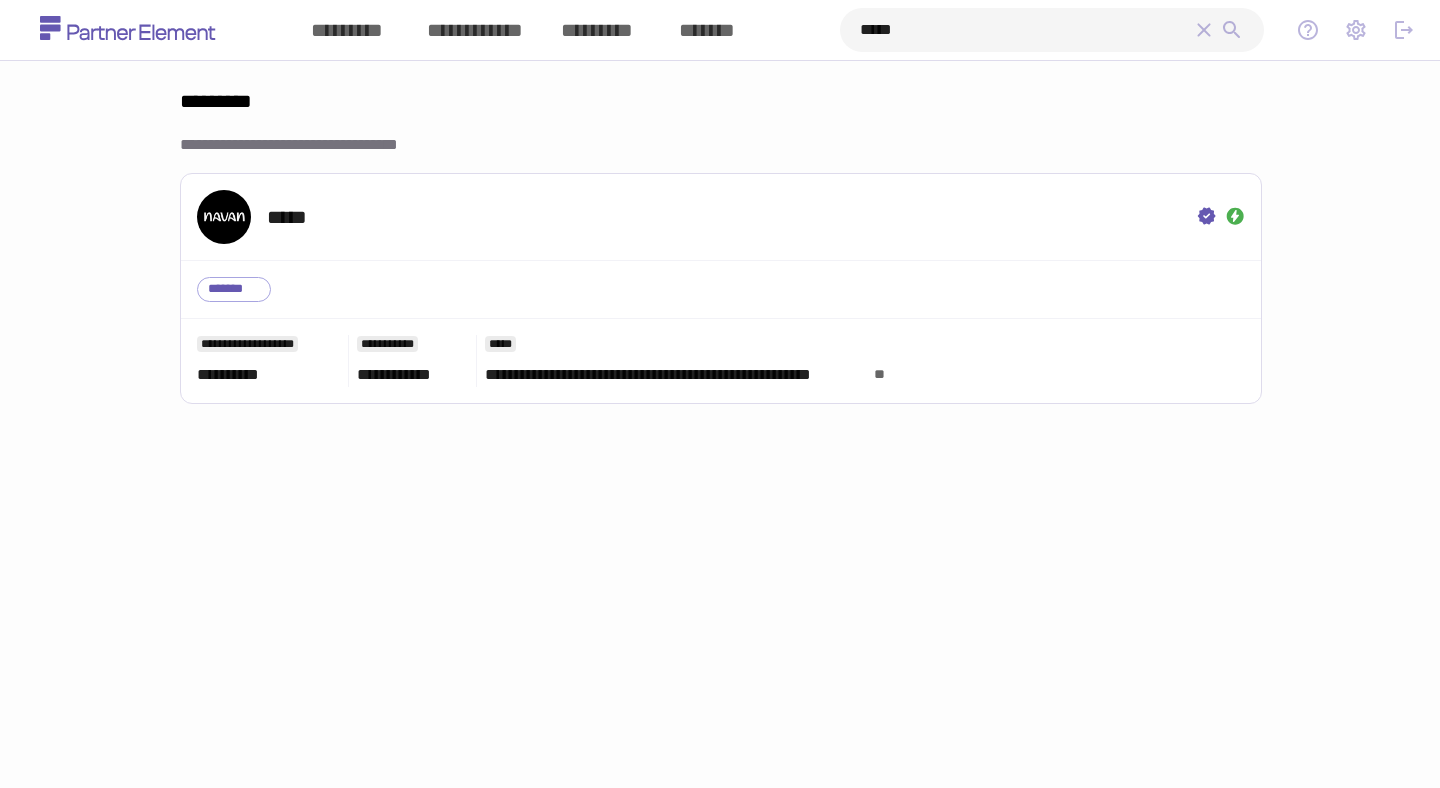 scroll, scrollTop: 0, scrollLeft: 0, axis: both 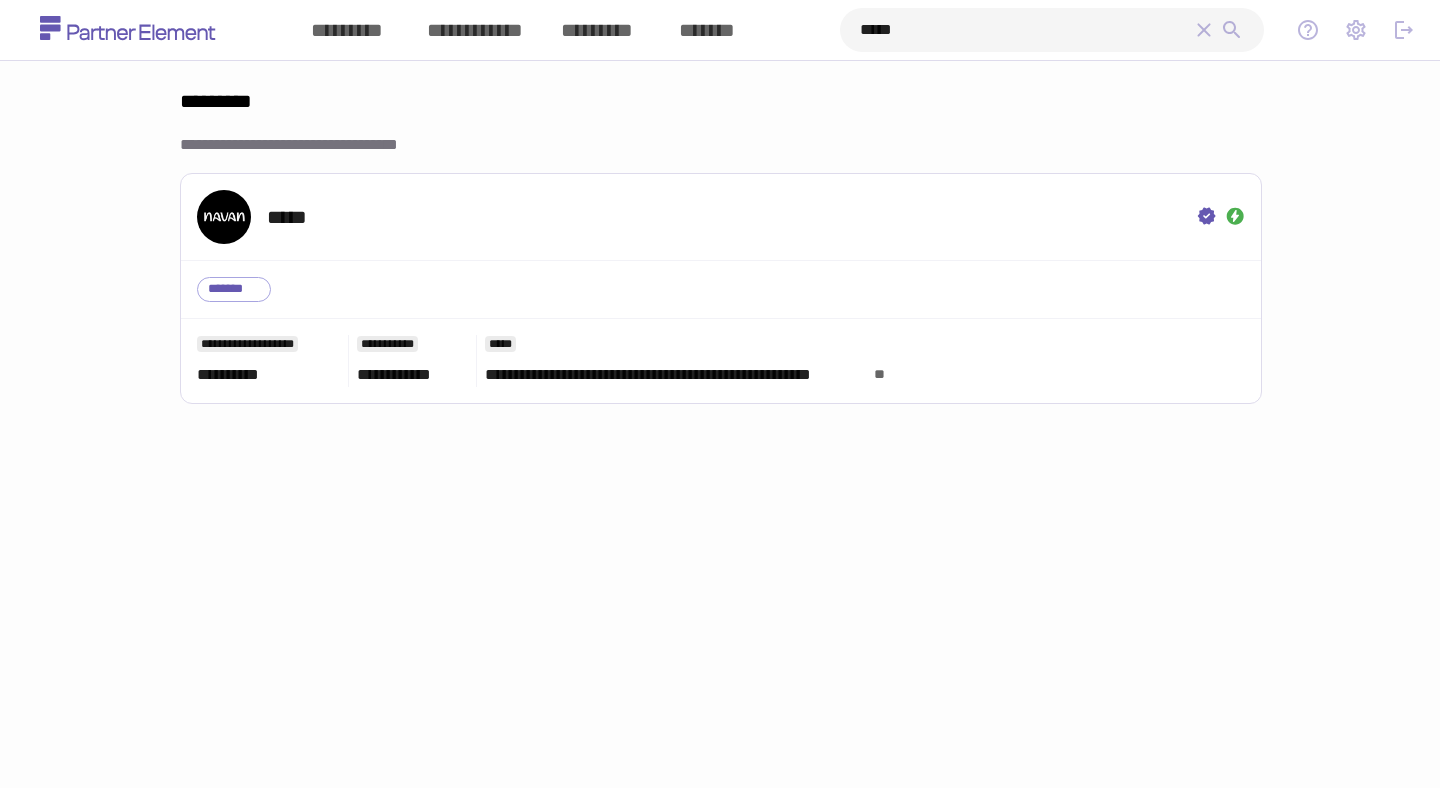 click 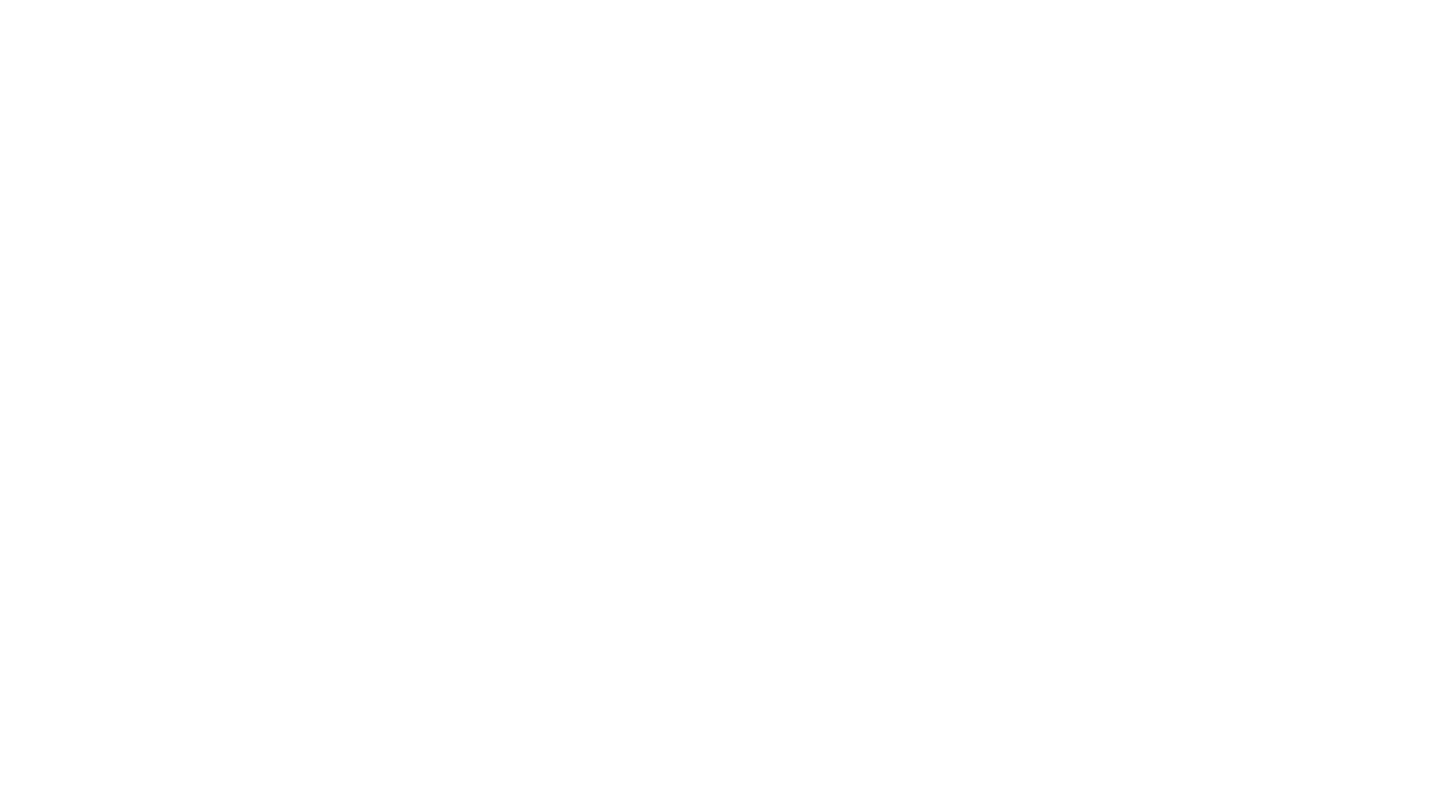 scroll, scrollTop: 0, scrollLeft: 0, axis: both 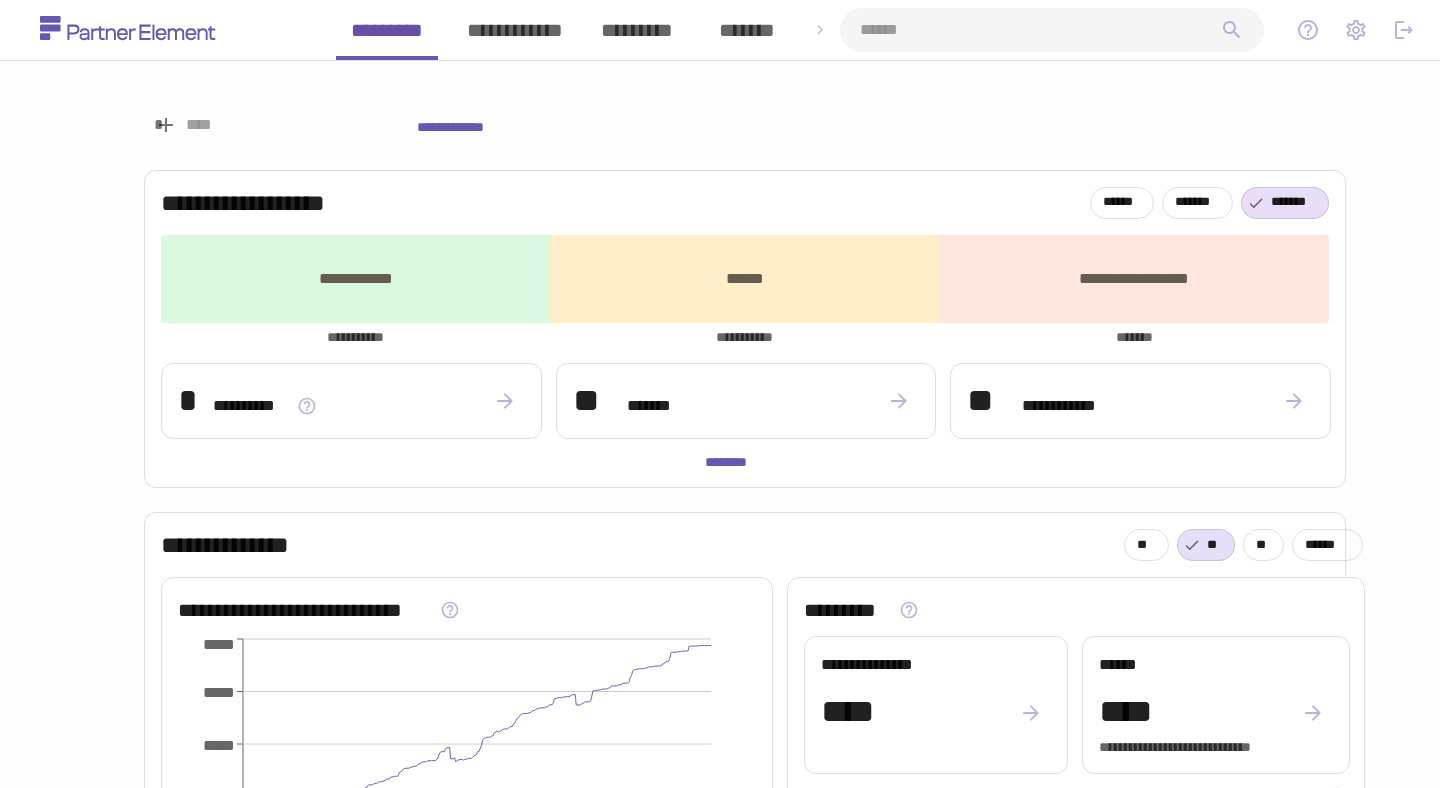 click at bounding box center (1040, 30) 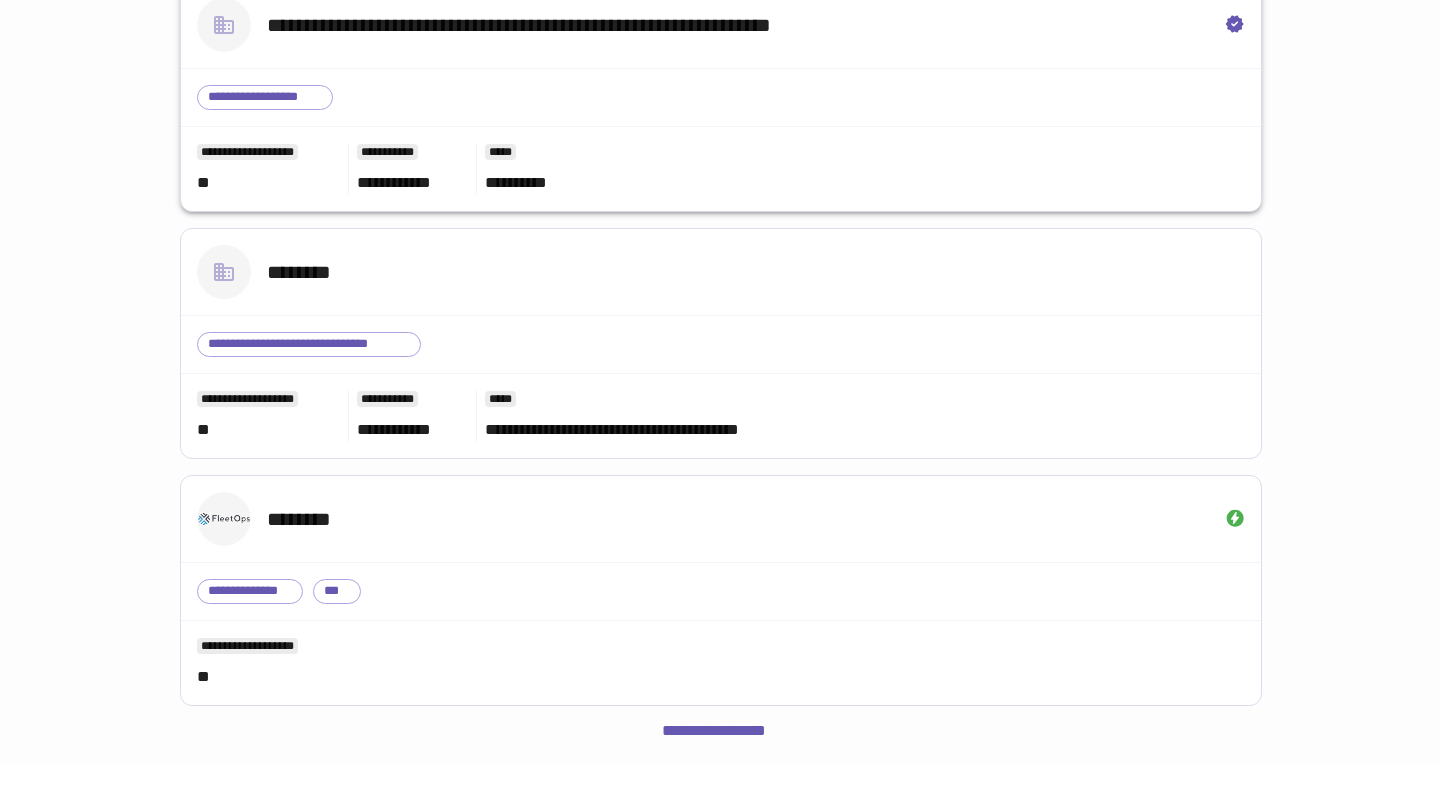 scroll, scrollTop: 0, scrollLeft: 0, axis: both 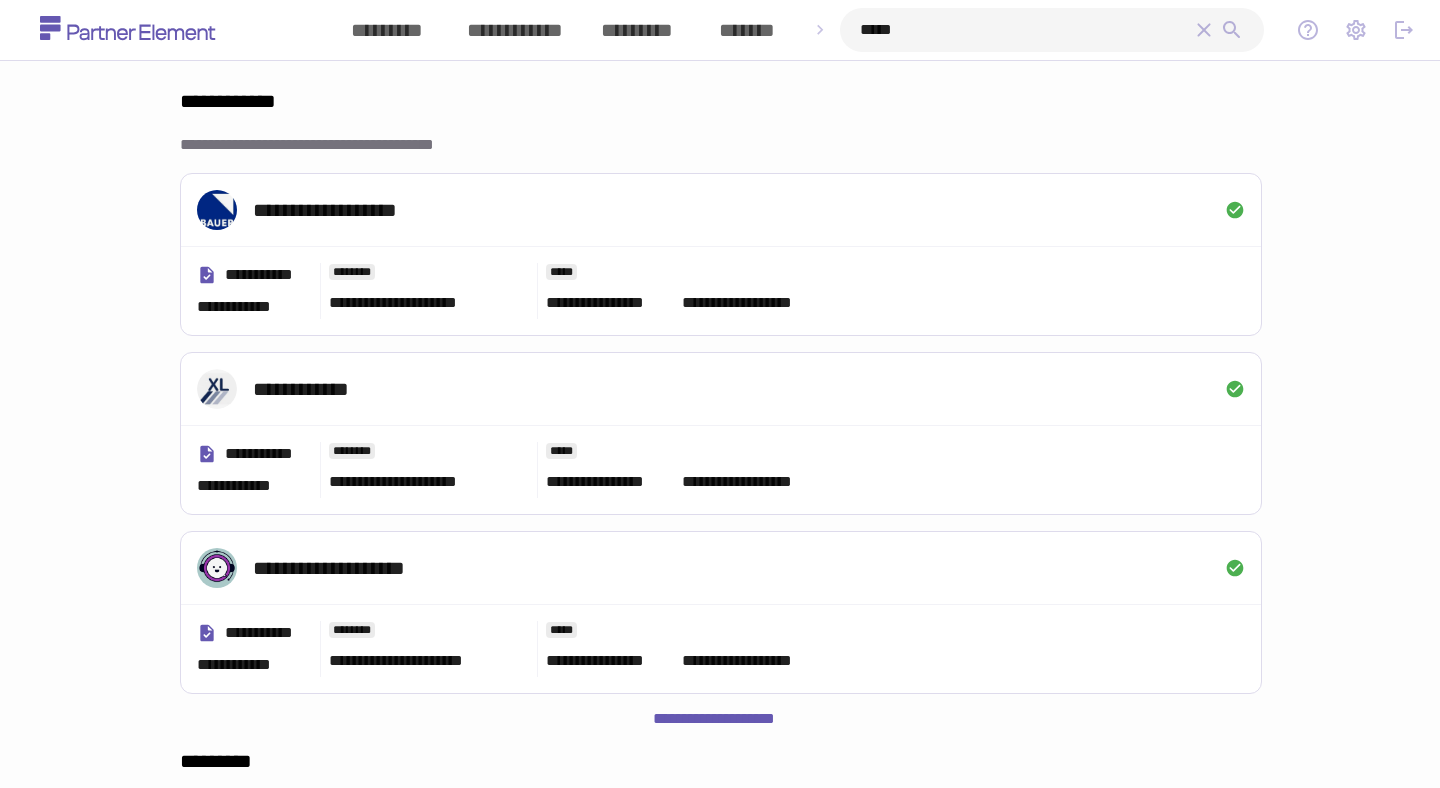click on "*****" at bounding box center [1026, 30] 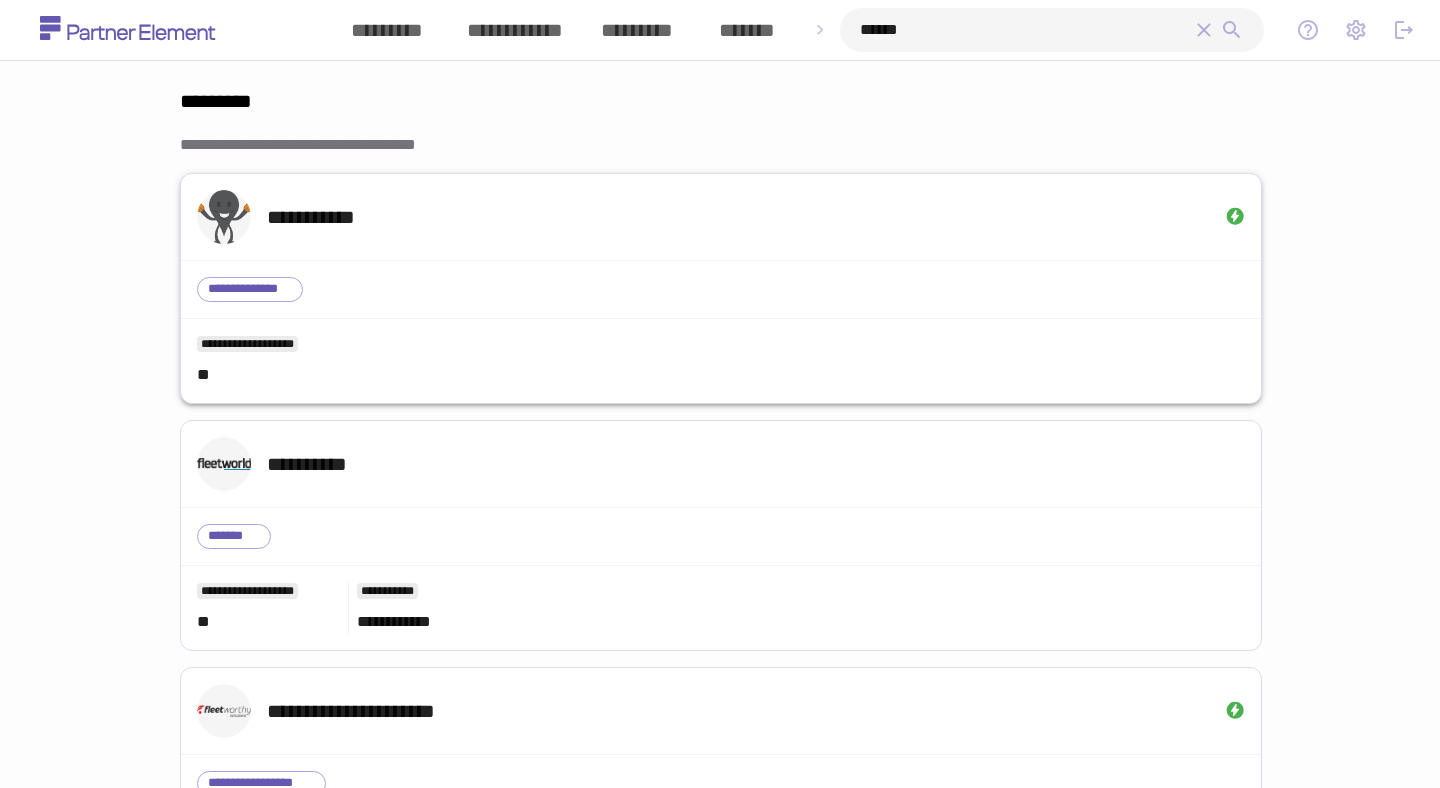 type on "******" 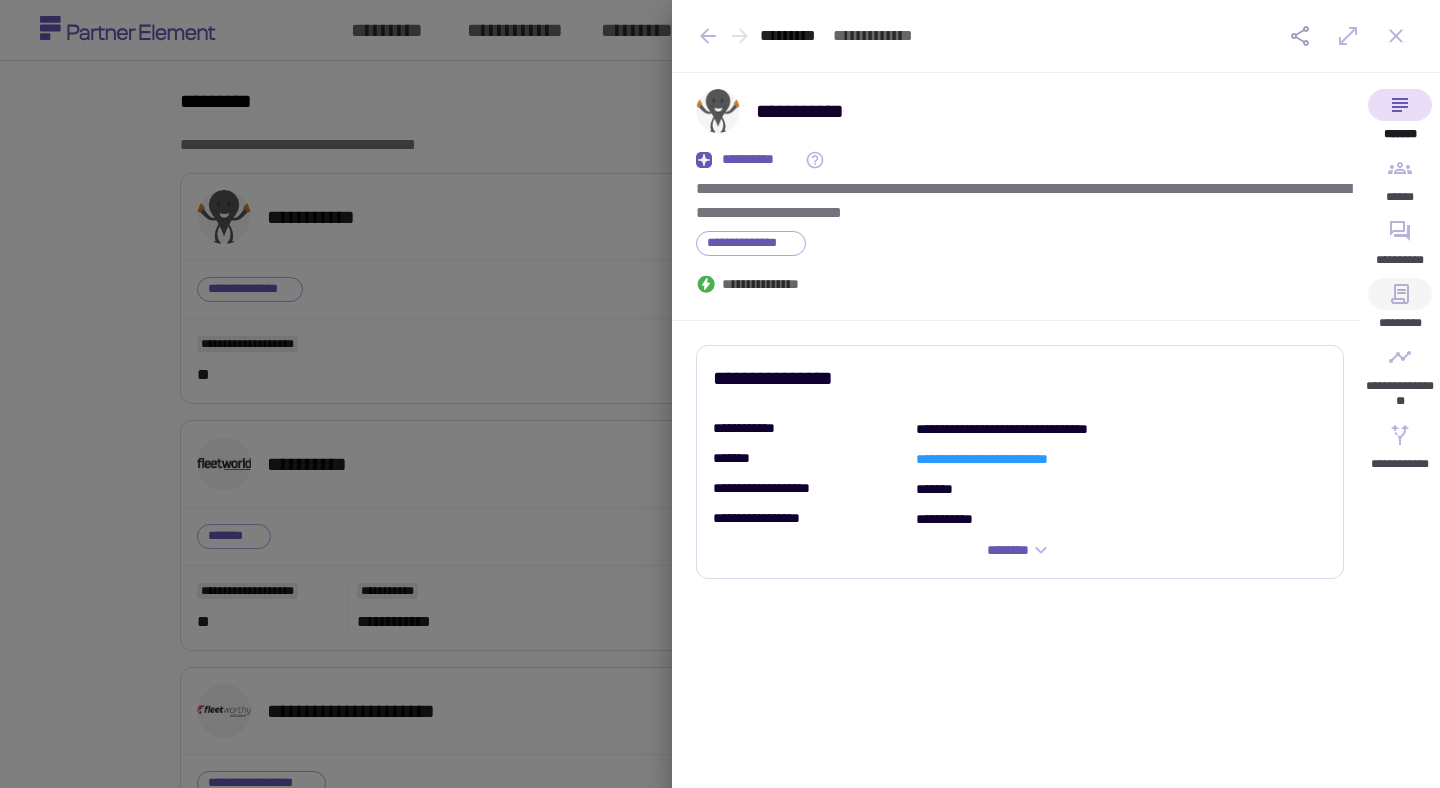 click 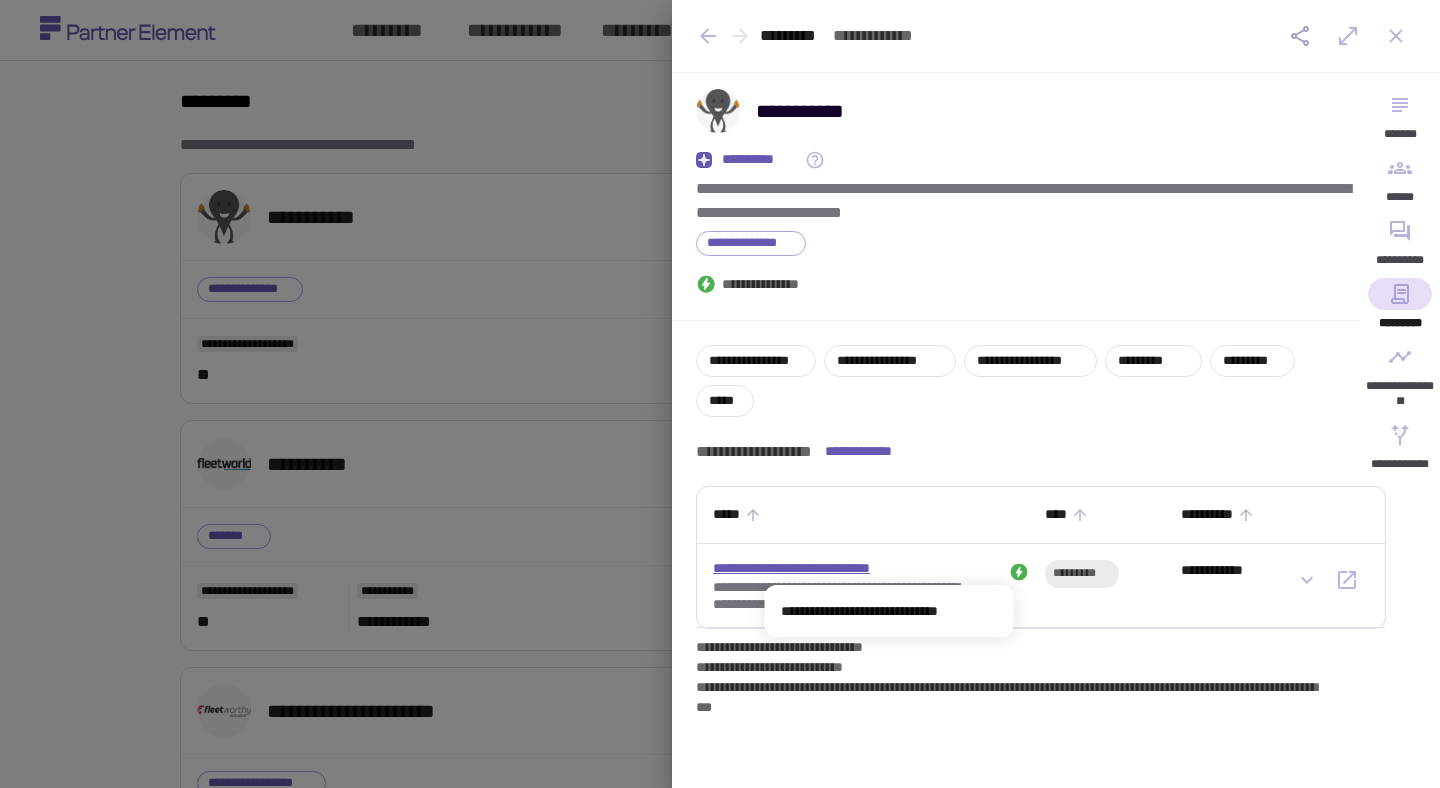 click on "**********" at bounding box center [839, 568] 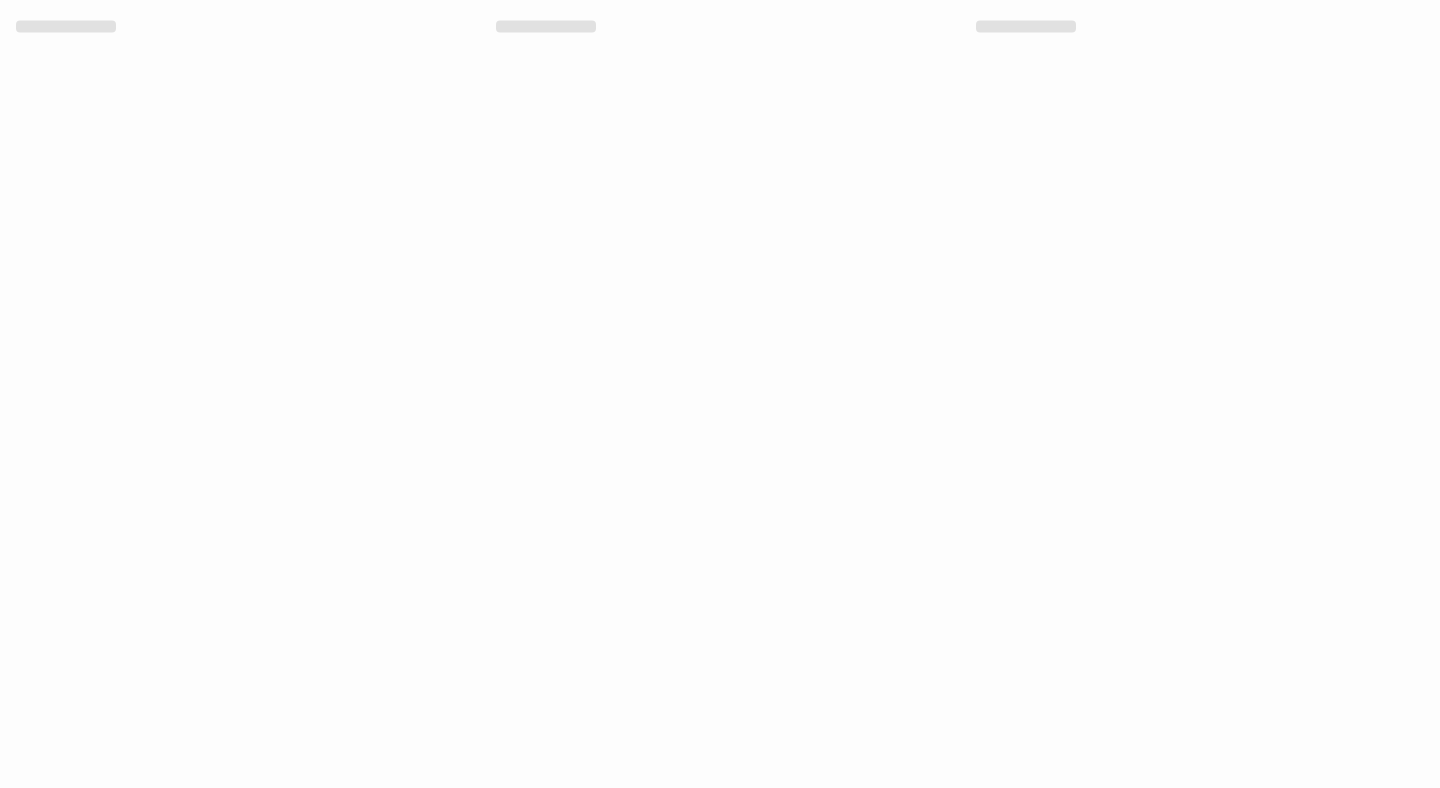 scroll, scrollTop: 0, scrollLeft: 0, axis: both 